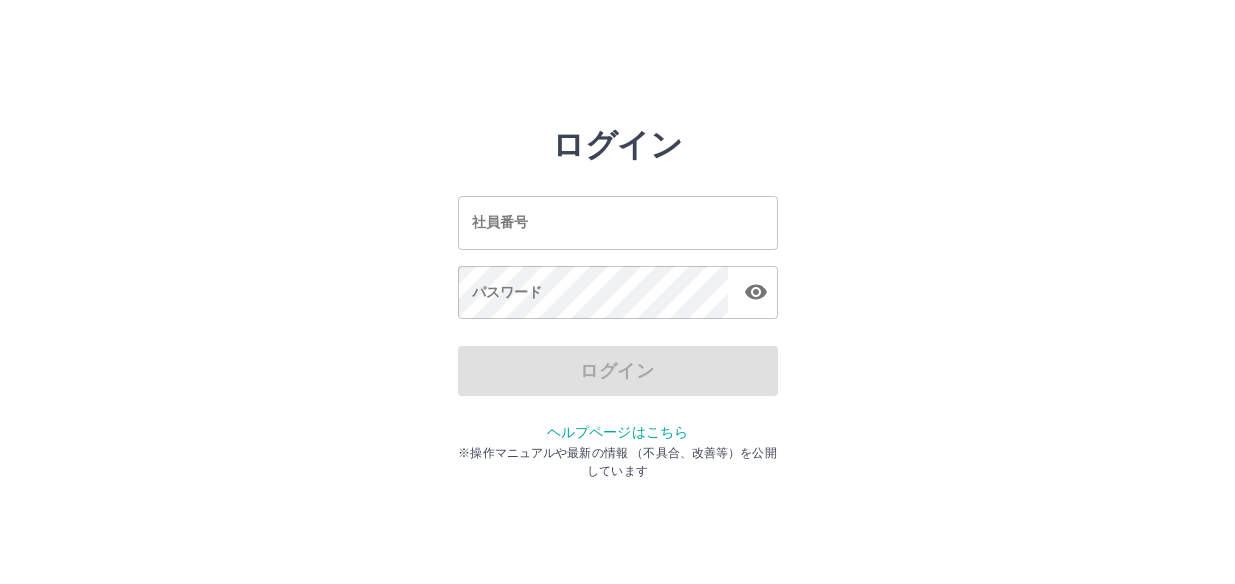 scroll, scrollTop: 0, scrollLeft: 0, axis: both 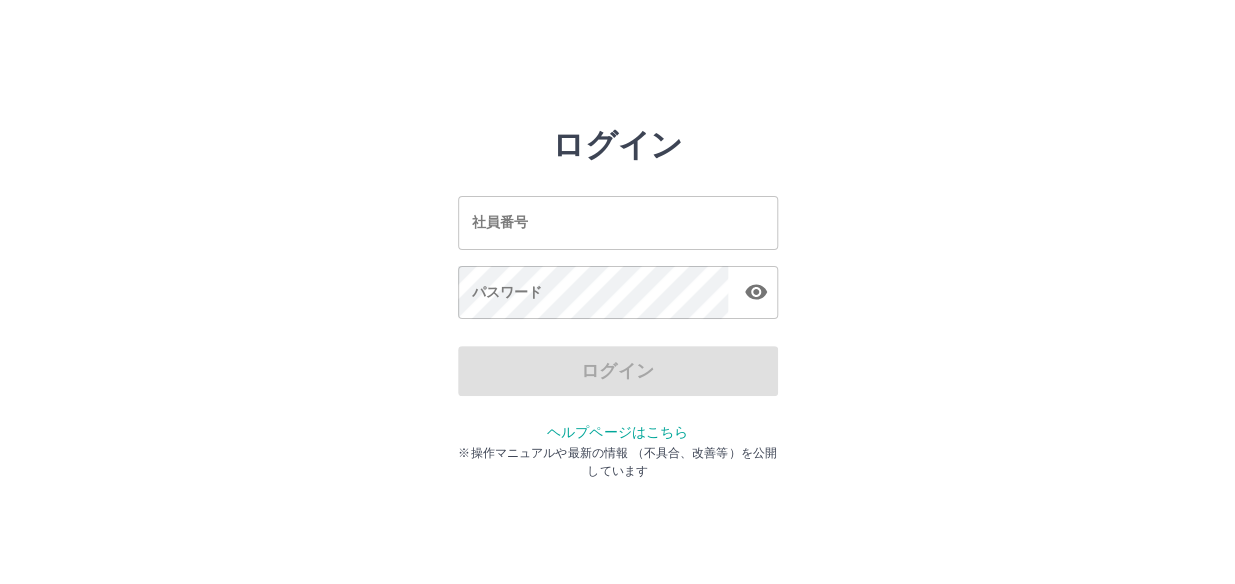 click on "社員番号" at bounding box center (618, 222) 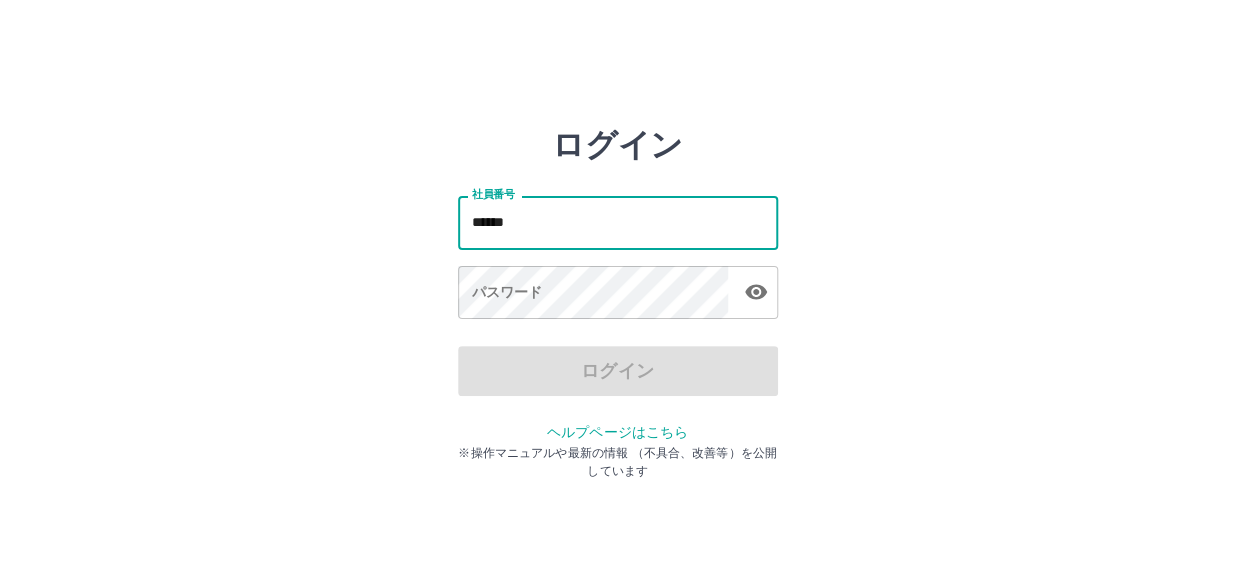 type on "*******" 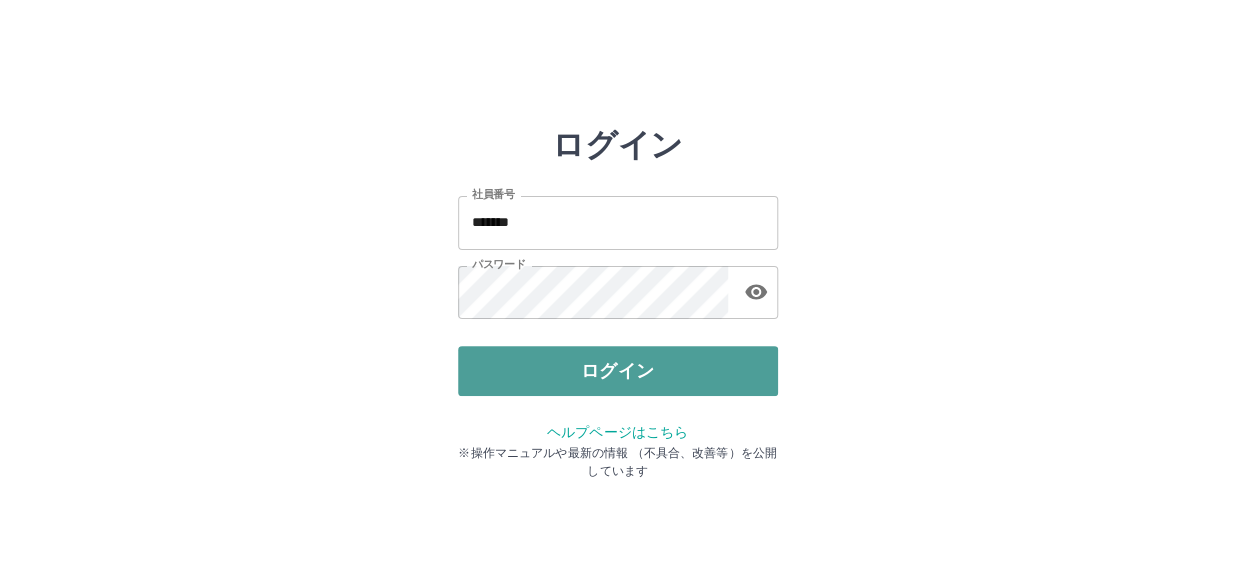 click on "ログイン" at bounding box center [618, 371] 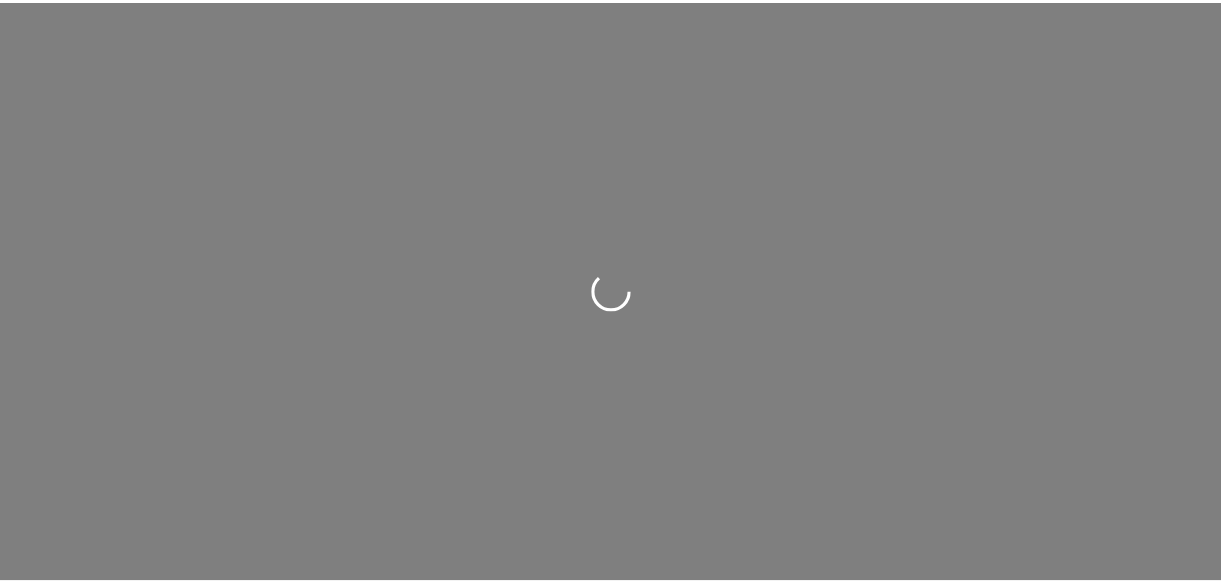 scroll, scrollTop: 0, scrollLeft: 0, axis: both 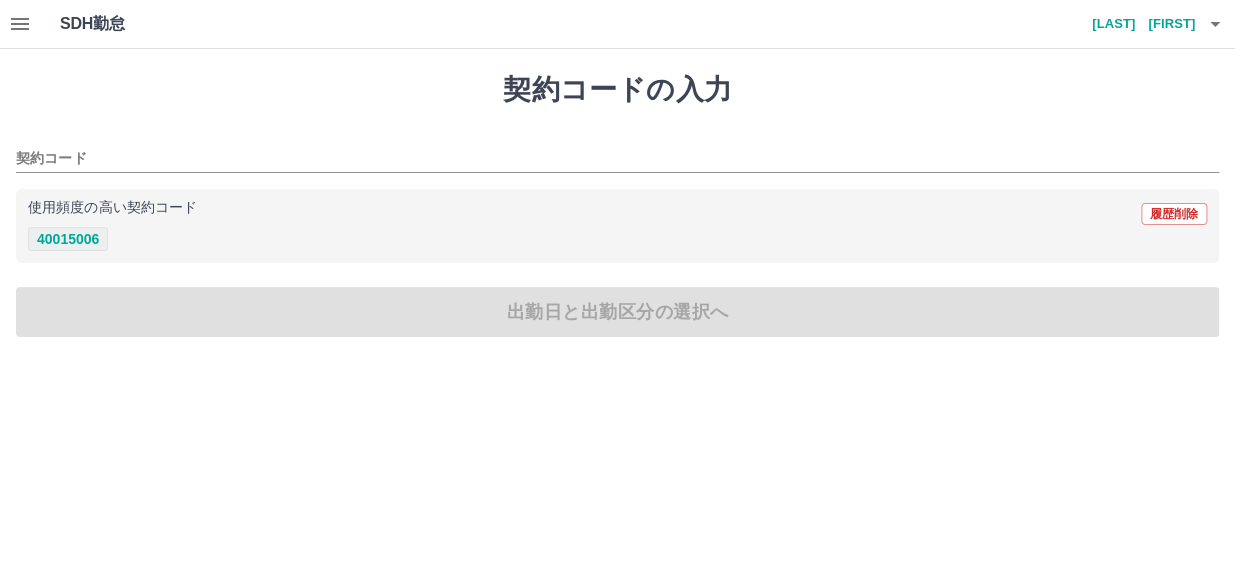 click on "40015006" at bounding box center [68, 239] 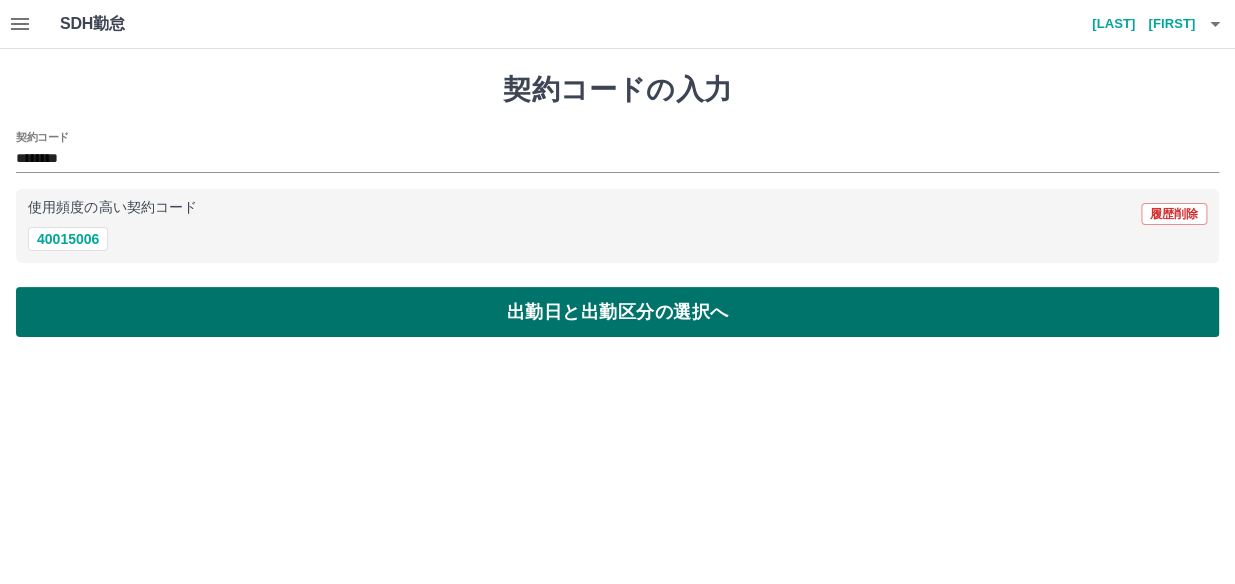 click on "出勤日と出勤区分の選択へ" at bounding box center (617, 312) 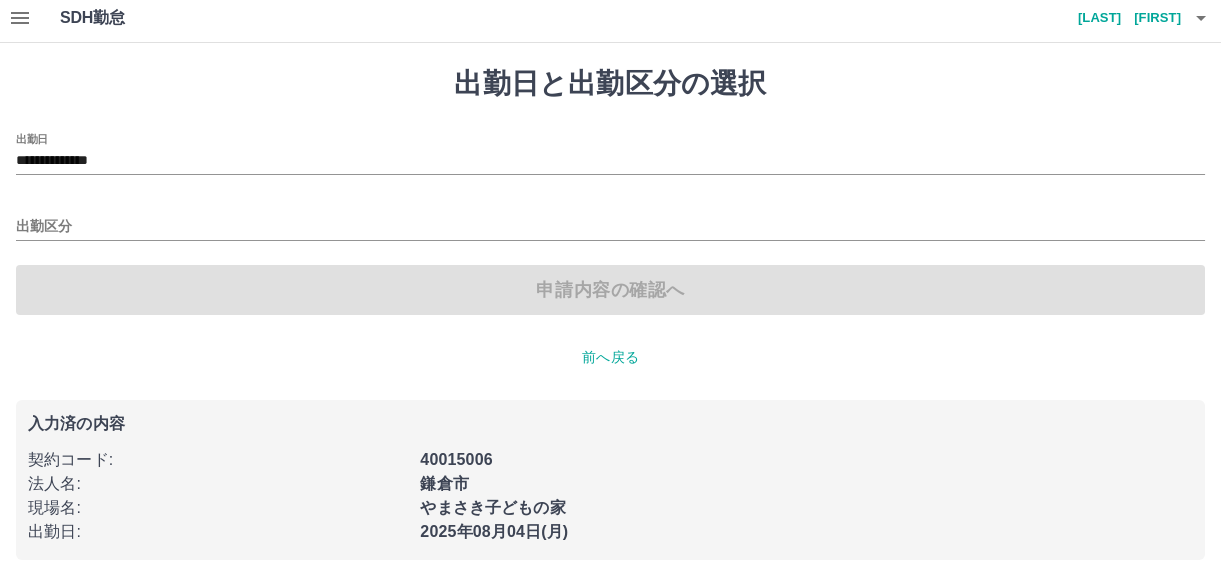 scroll, scrollTop: 0, scrollLeft: 0, axis: both 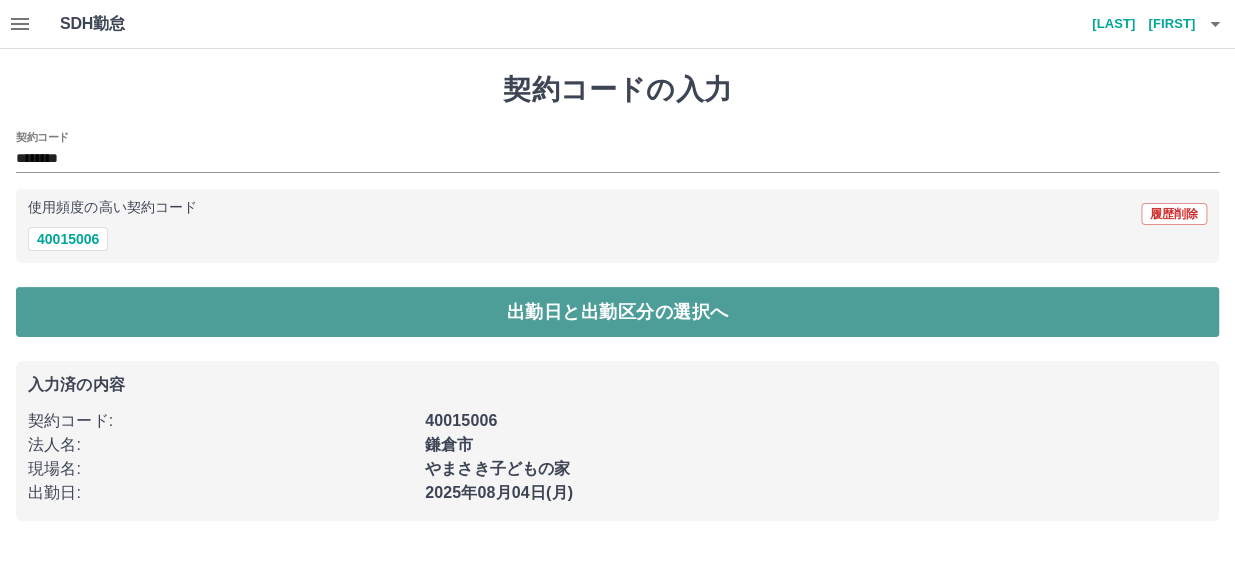 click on "出勤日と出勤区分の選択へ" at bounding box center (617, 312) 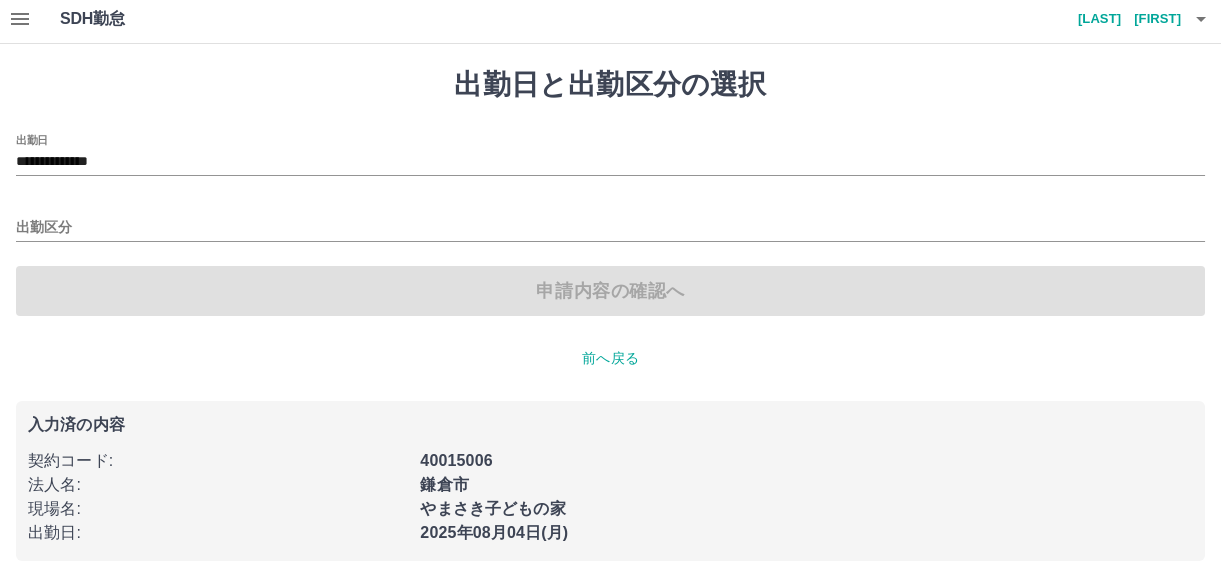 scroll, scrollTop: 6, scrollLeft: 0, axis: vertical 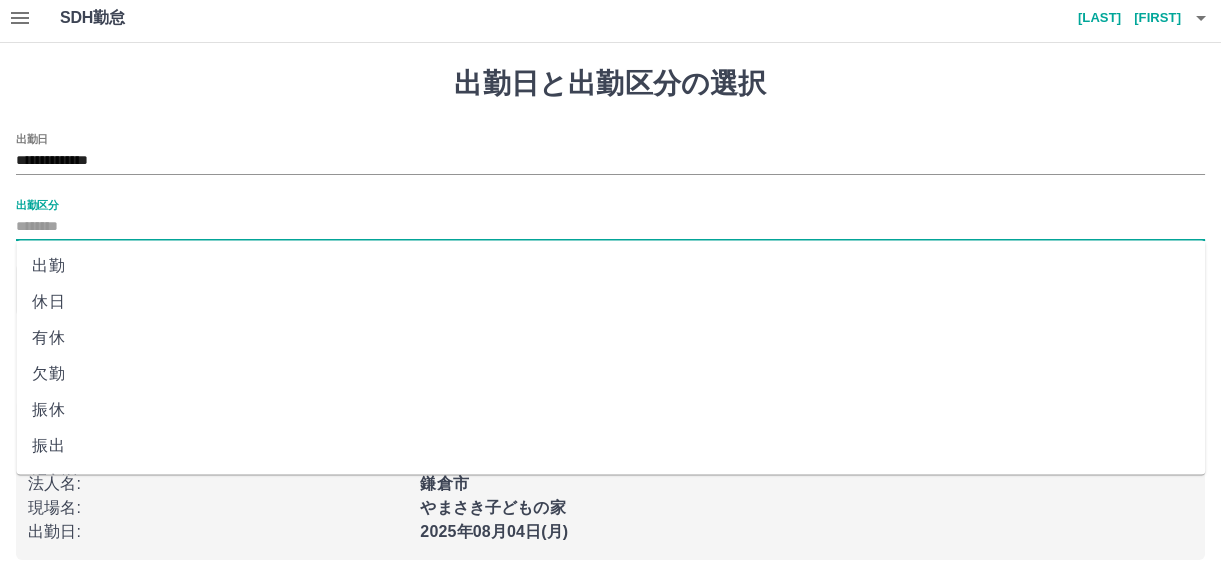 click on "出勤区分" at bounding box center (610, 227) 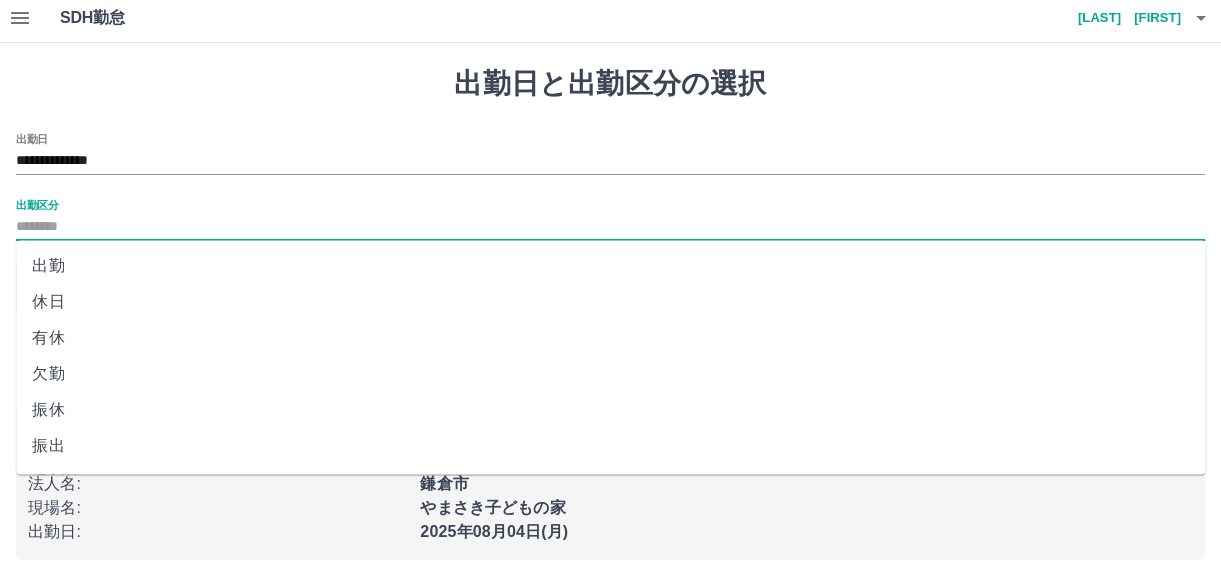 click on "出勤" at bounding box center [610, 266] 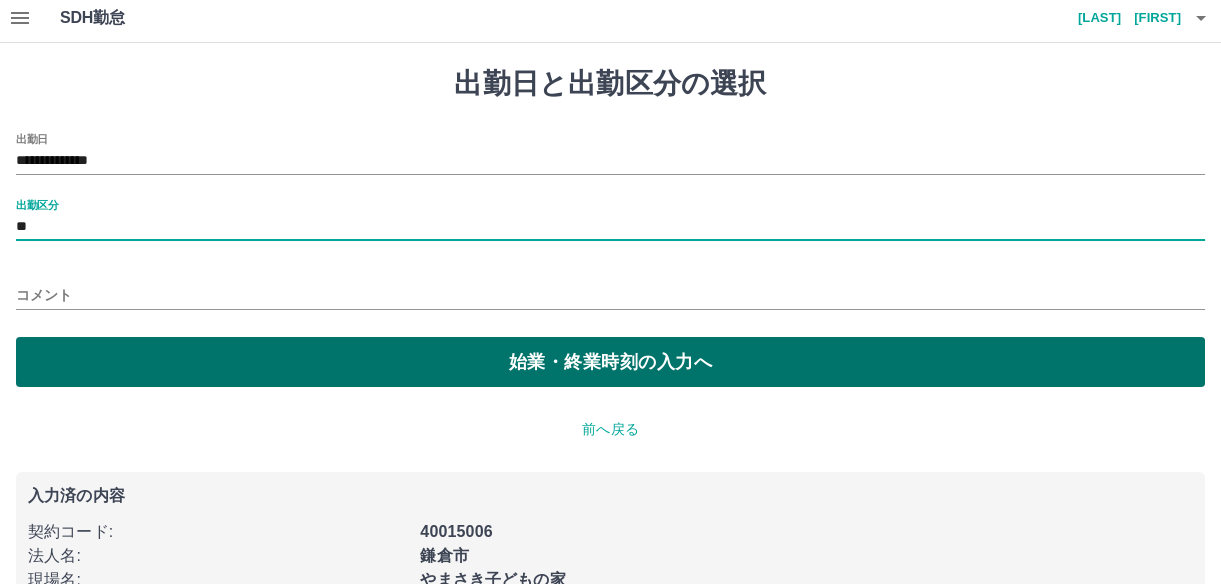 click on "始業・終業時刻の入力へ" at bounding box center (610, 362) 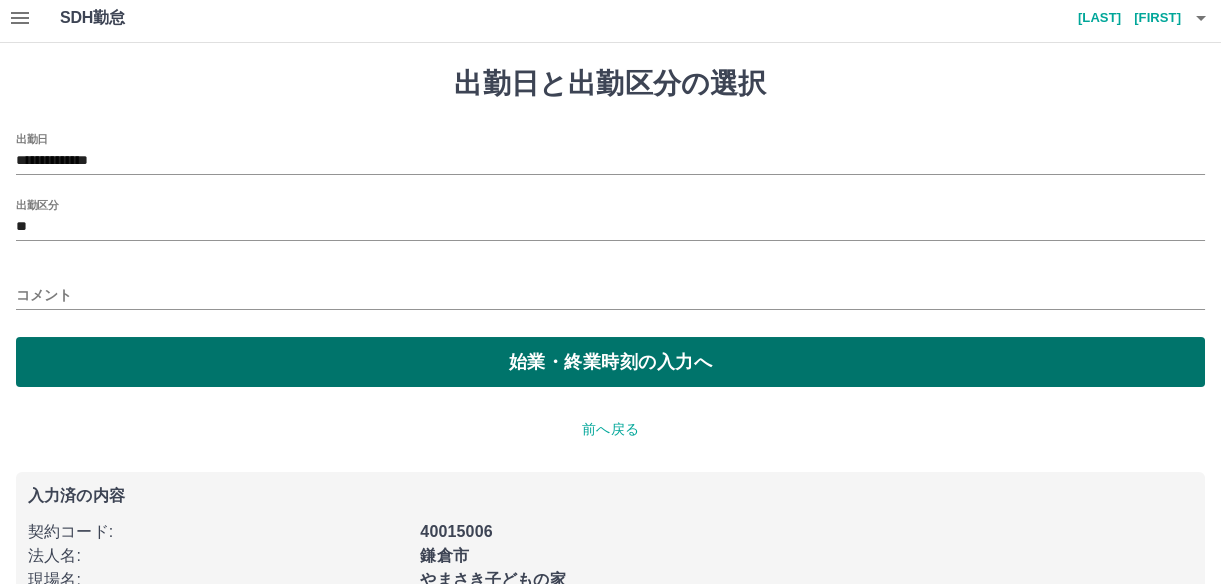 scroll, scrollTop: 0, scrollLeft: 0, axis: both 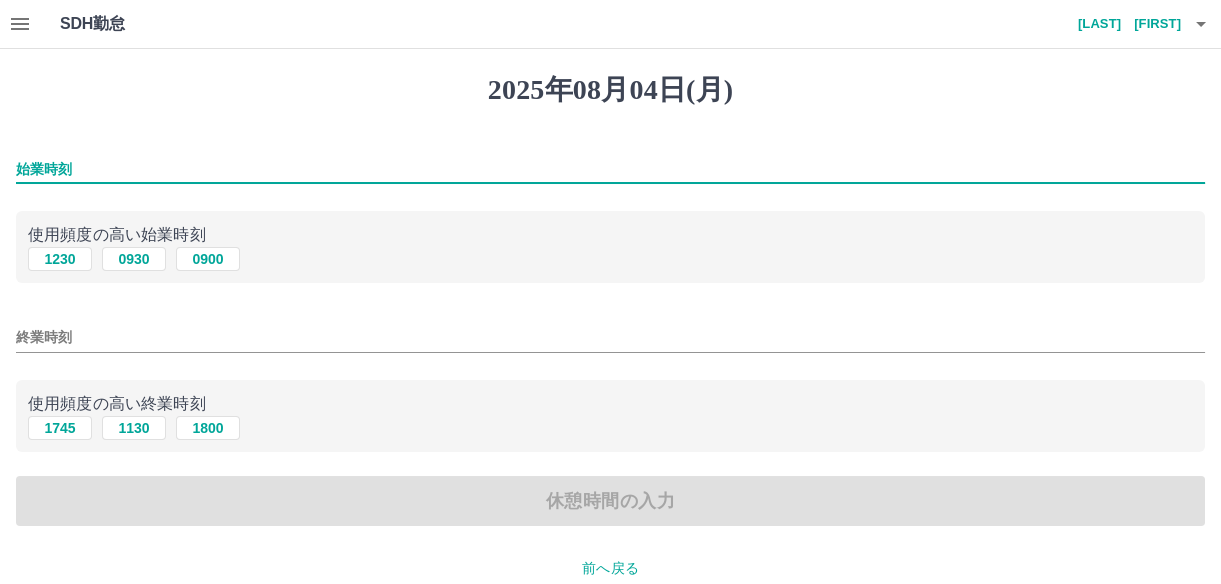 click on "始業時刻" at bounding box center [610, 169] 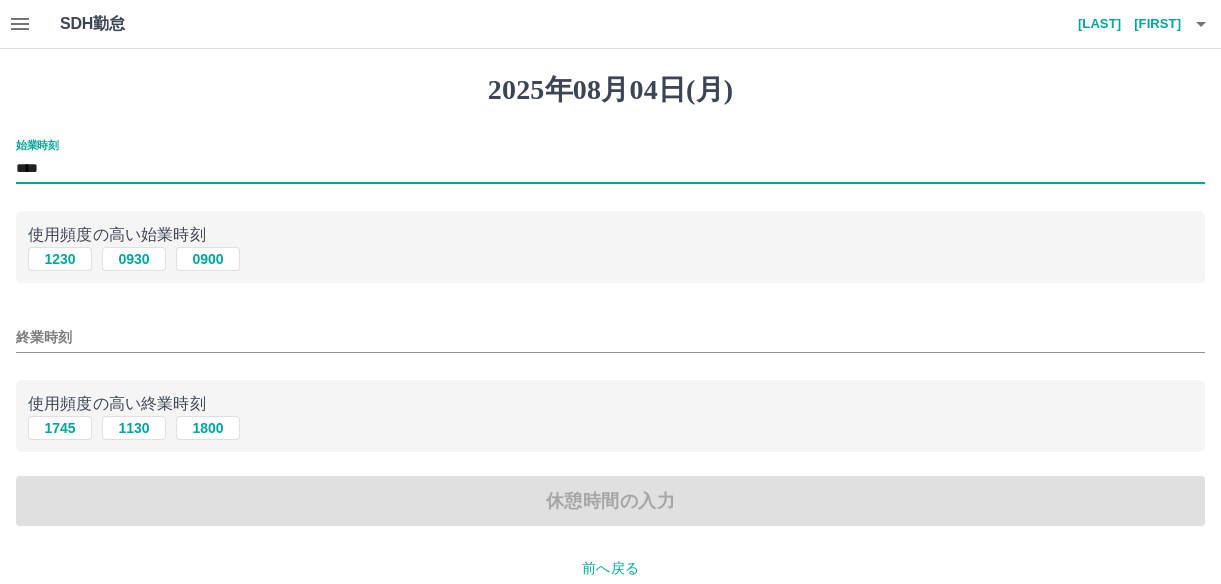 click on "終業時刻" at bounding box center [610, 337] 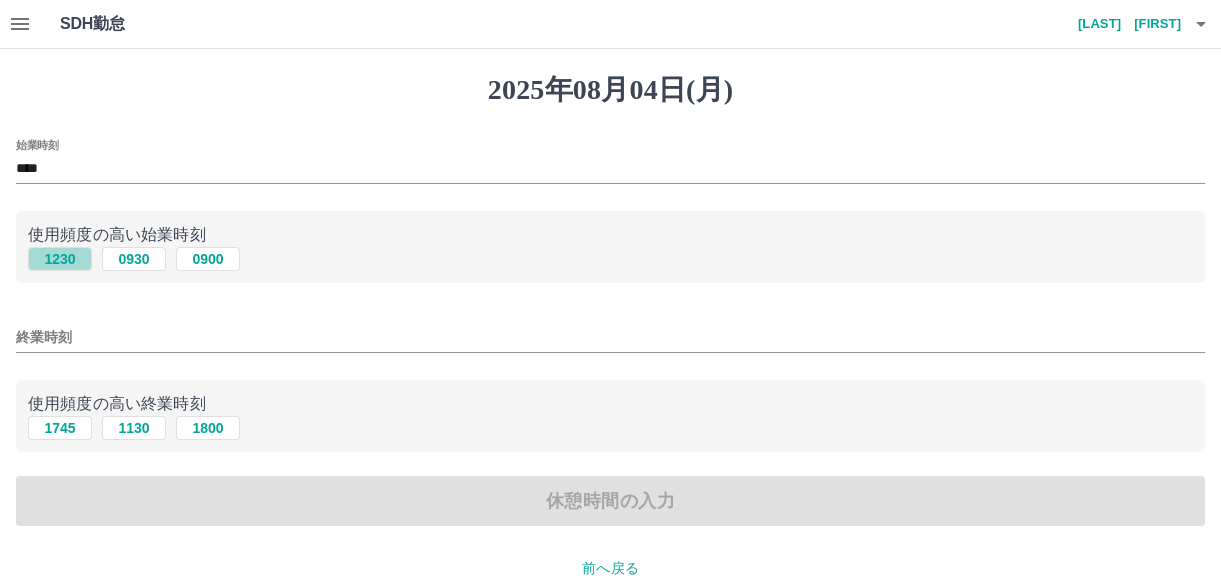 click on "1230" at bounding box center [60, 259] 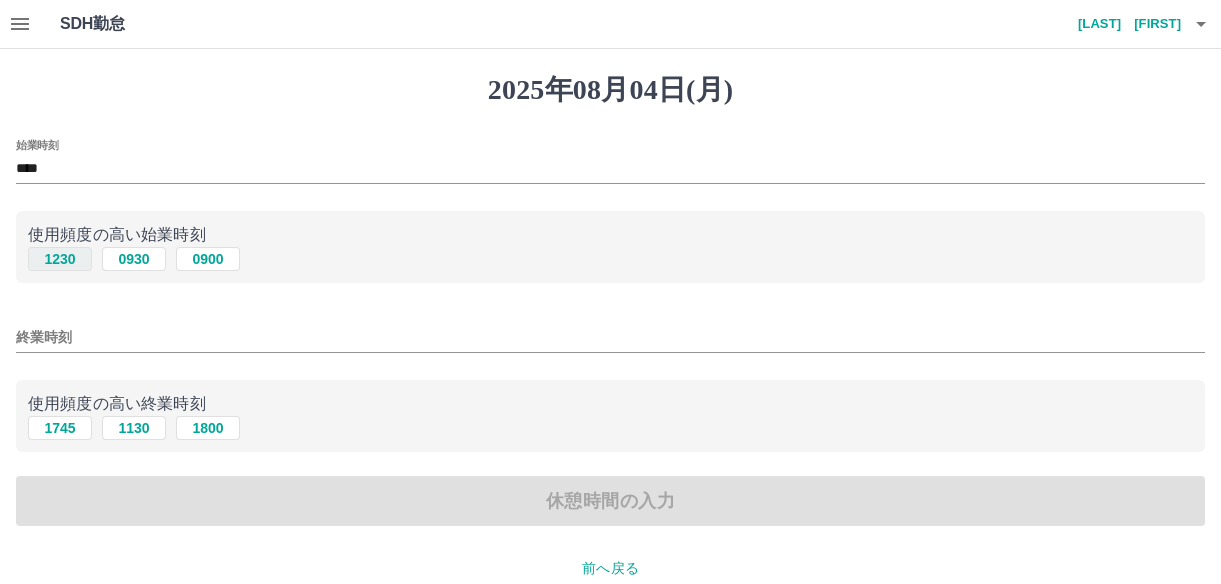 click on "1230" at bounding box center (60, 259) 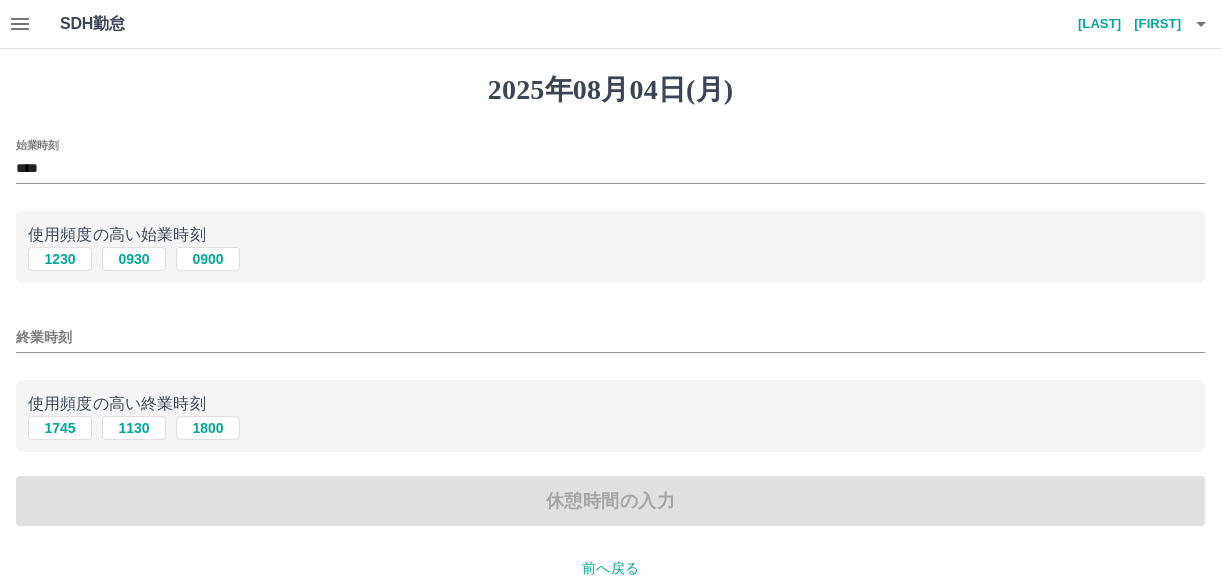 click on "****" at bounding box center (610, 169) 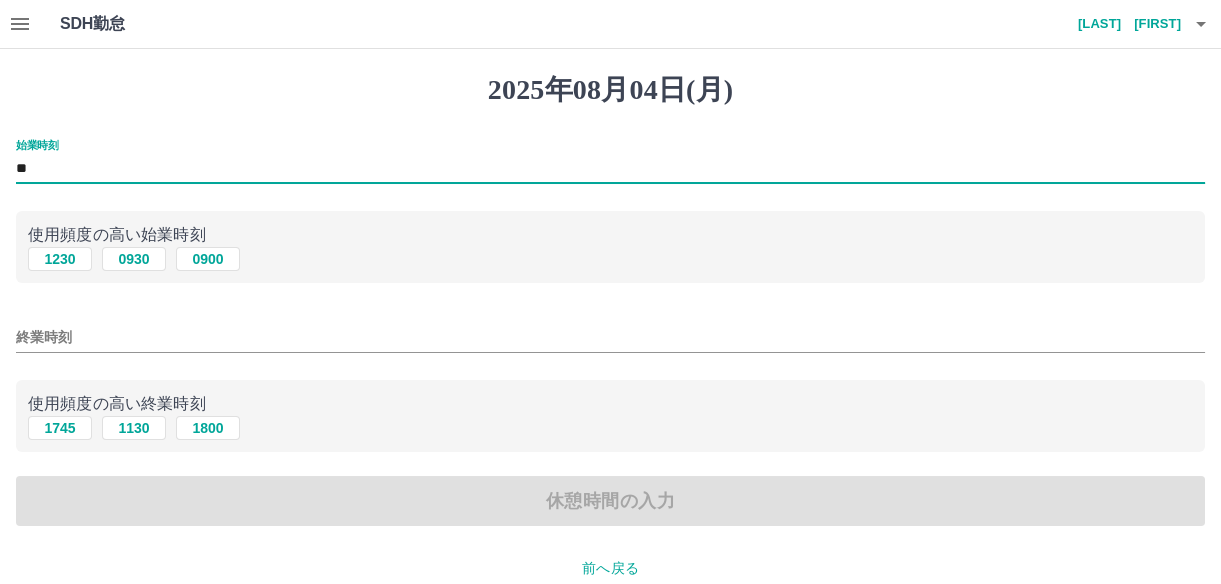 type on "*" 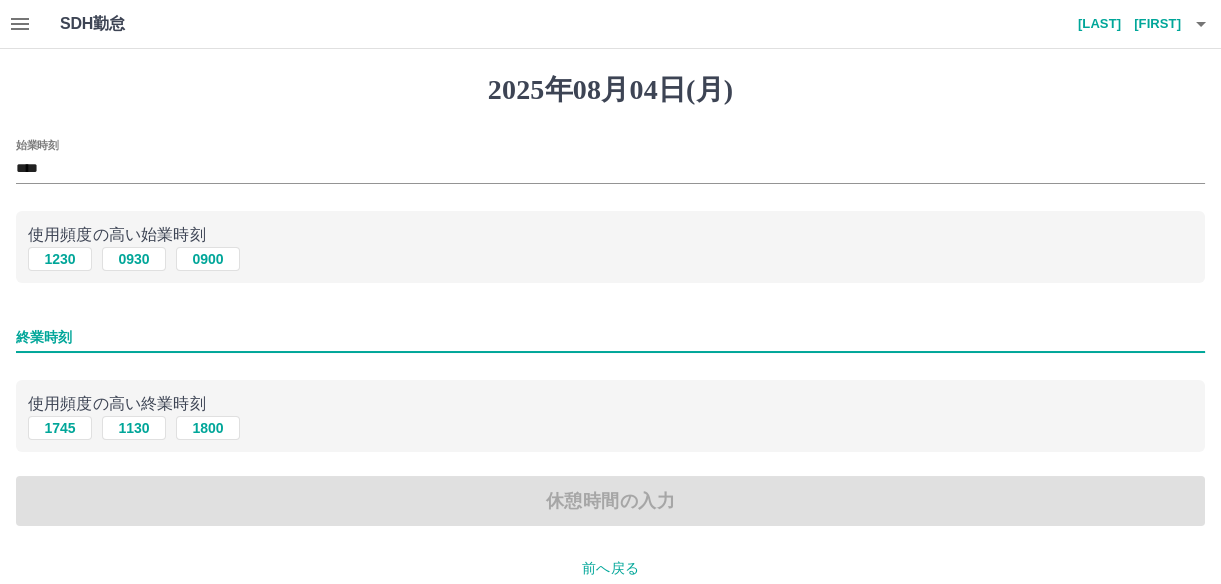 click on "終業時刻" at bounding box center (610, 337) 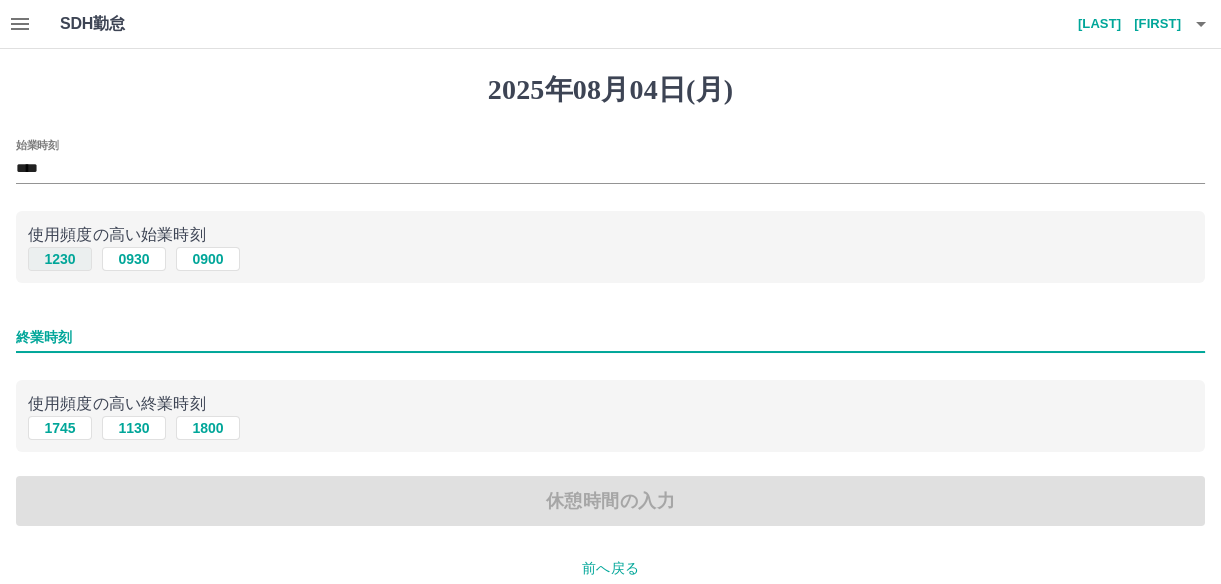 click on "1230" at bounding box center (60, 259) 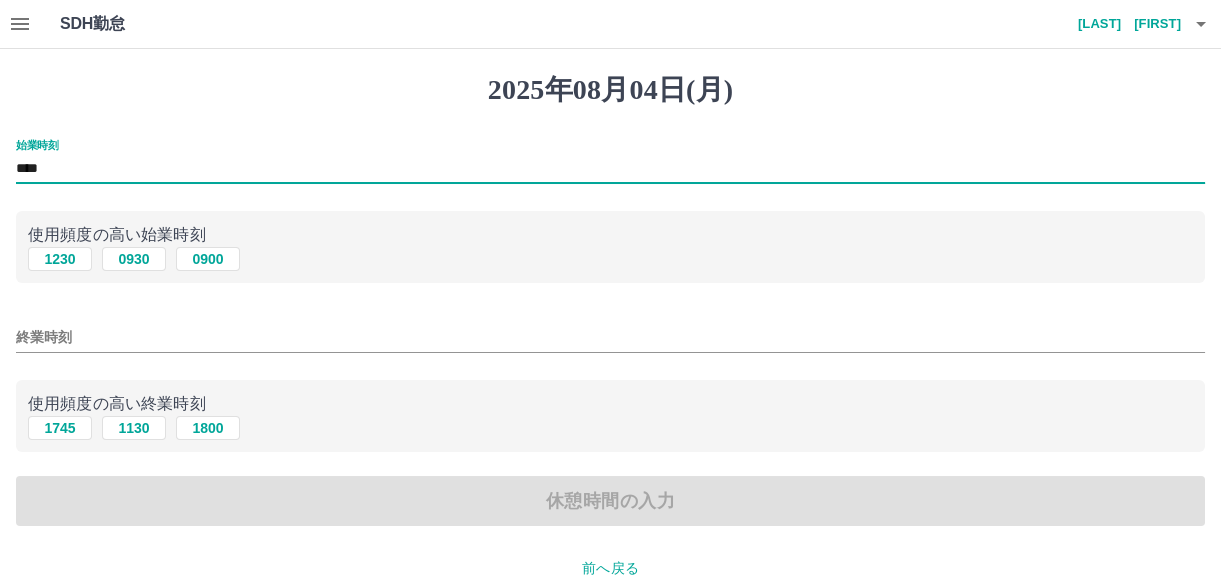 click on "****" at bounding box center [610, 169] 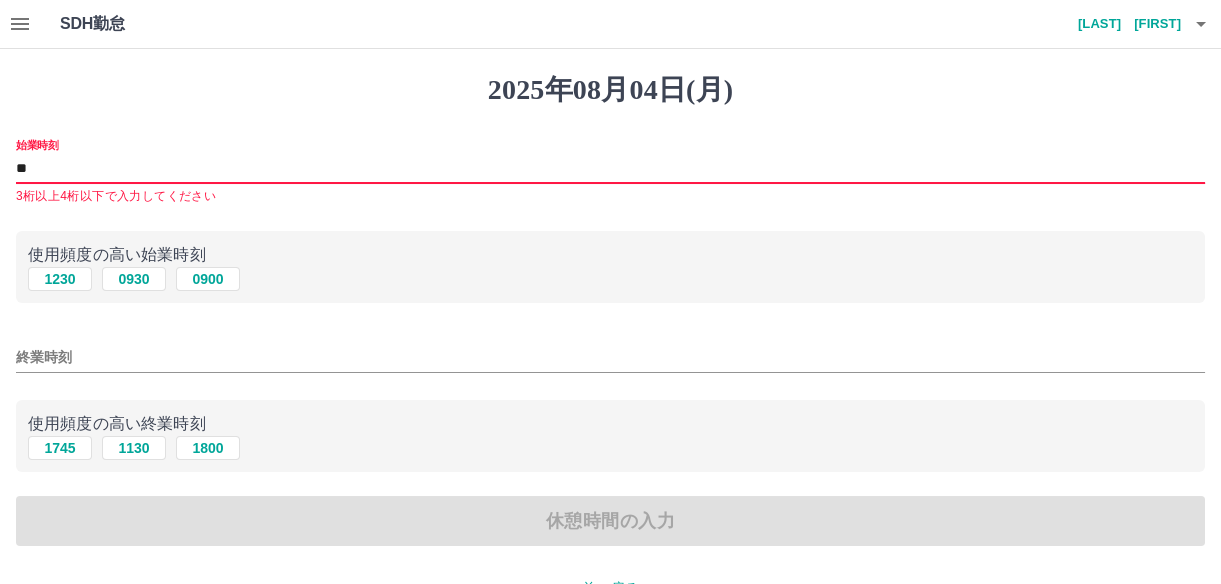 type on "*" 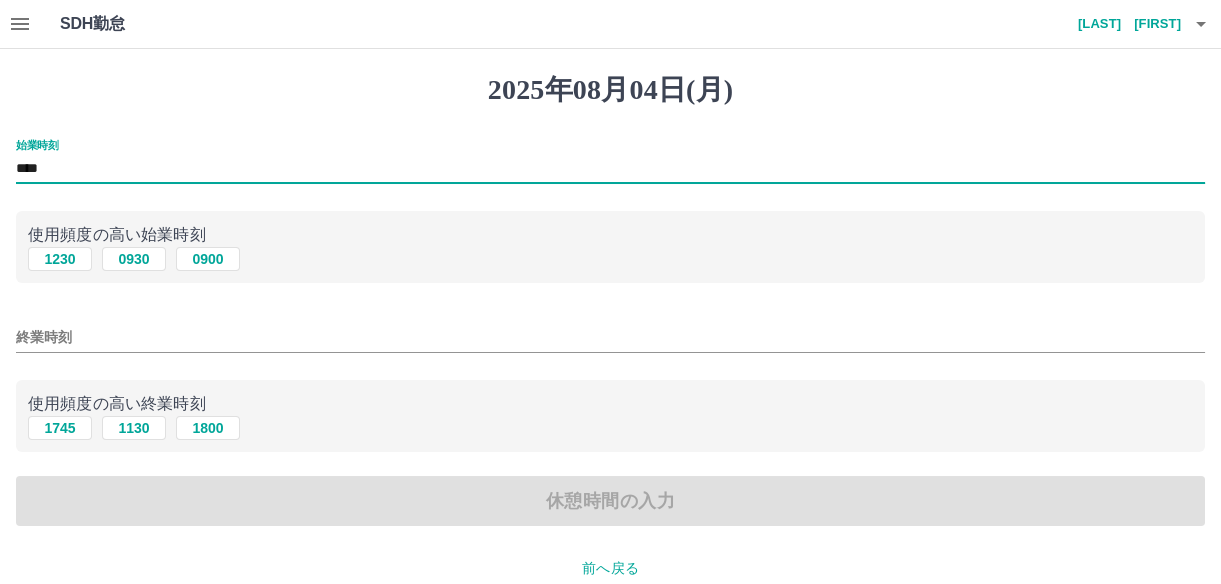 type on "****" 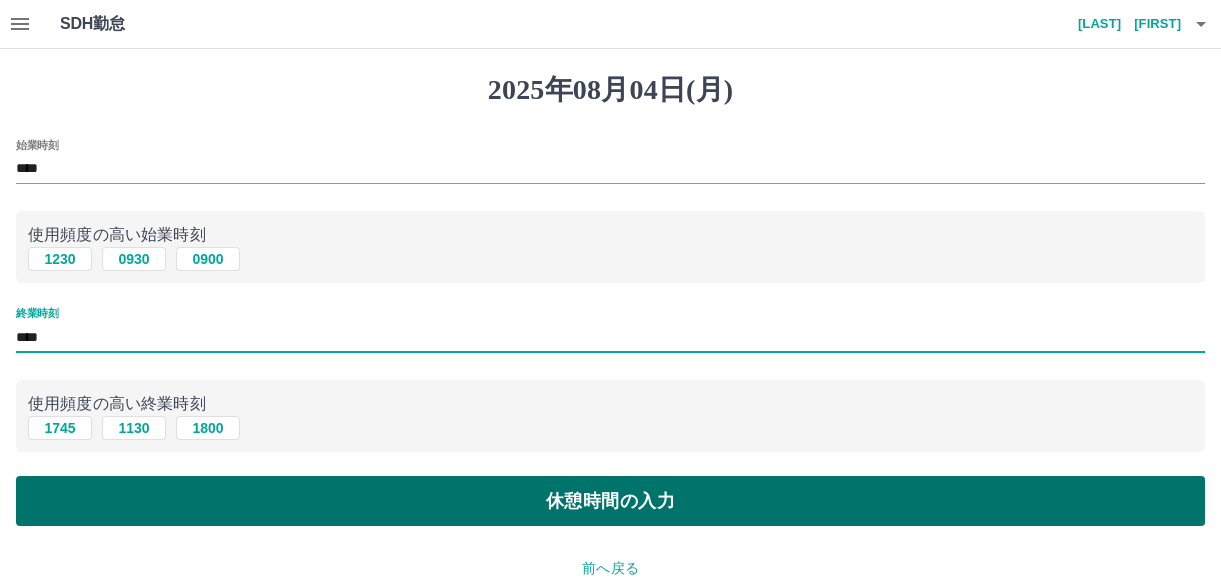 type on "****" 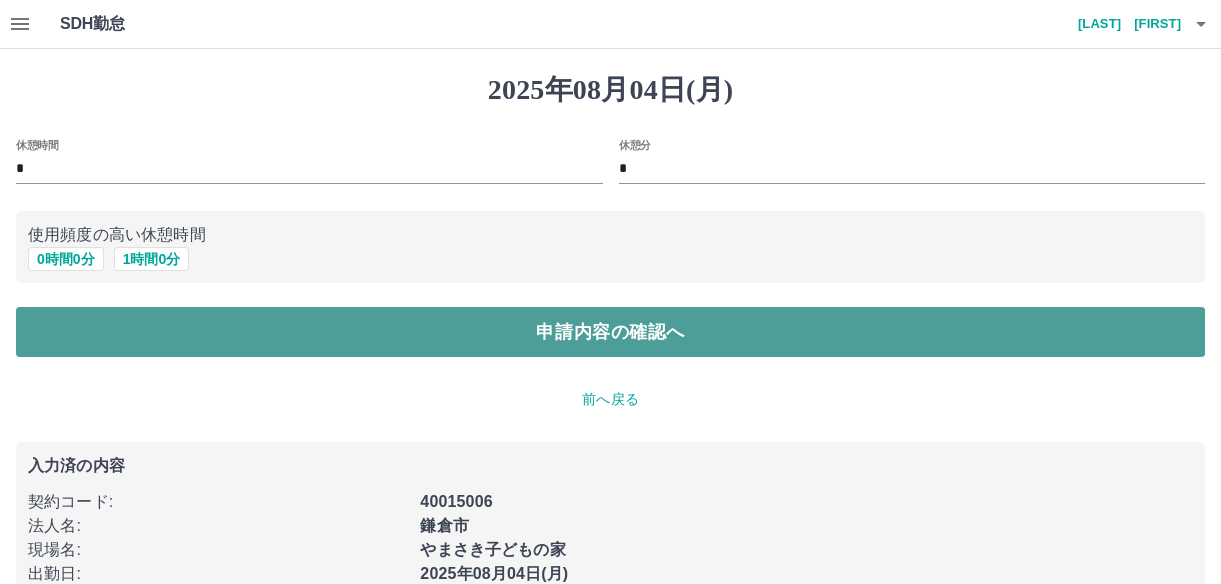 click on "申請内容の確認へ" at bounding box center (610, 332) 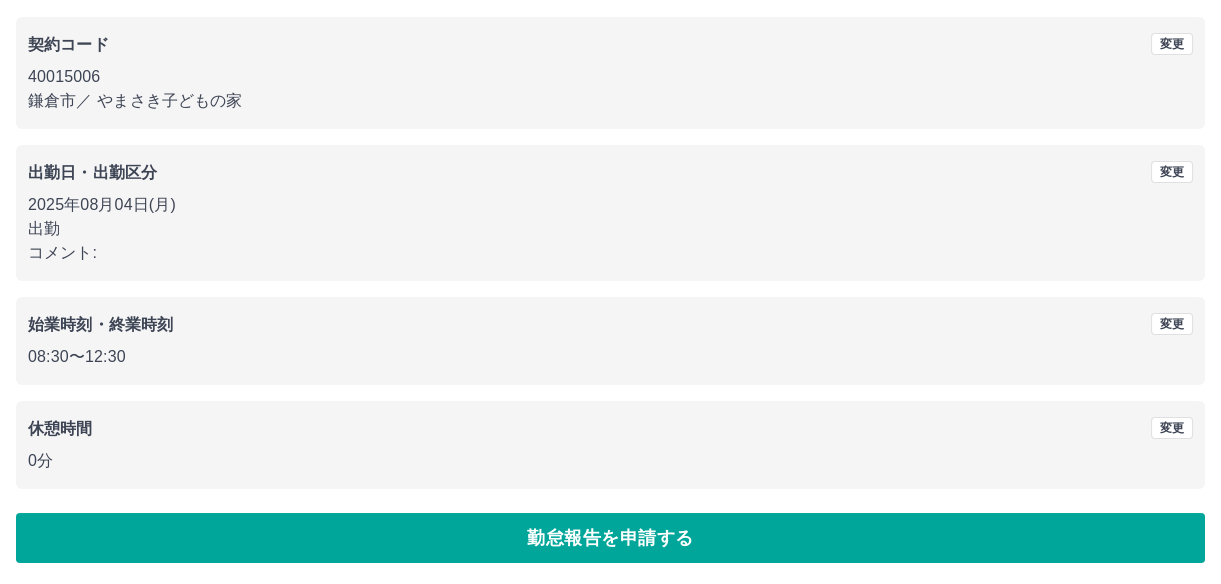 scroll, scrollTop: 164, scrollLeft: 0, axis: vertical 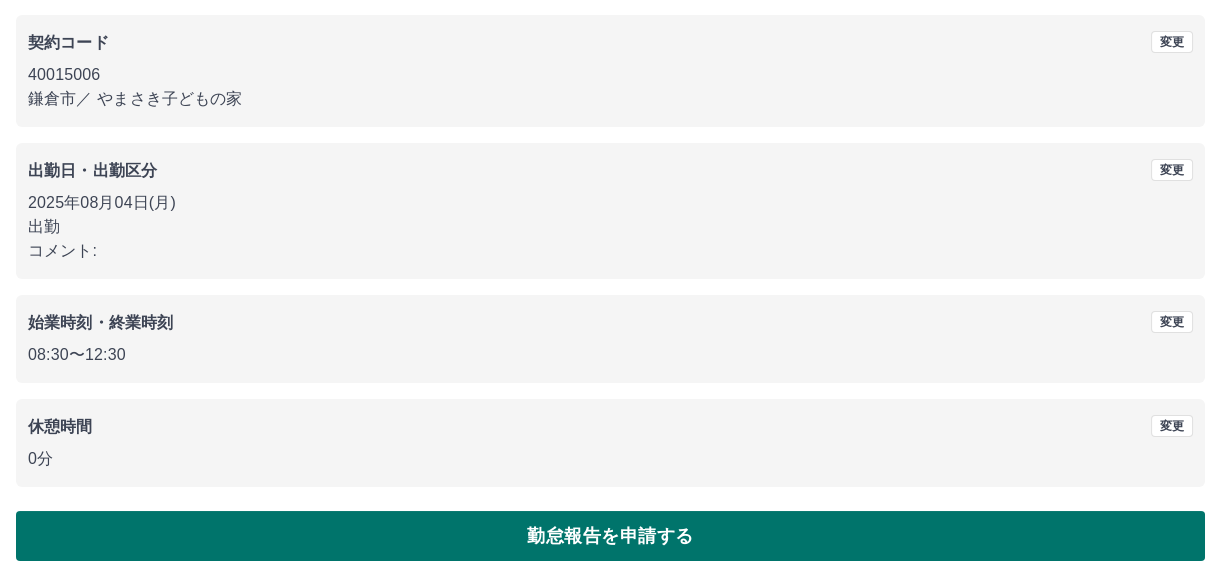click on "勤怠報告を申請する" at bounding box center [610, 536] 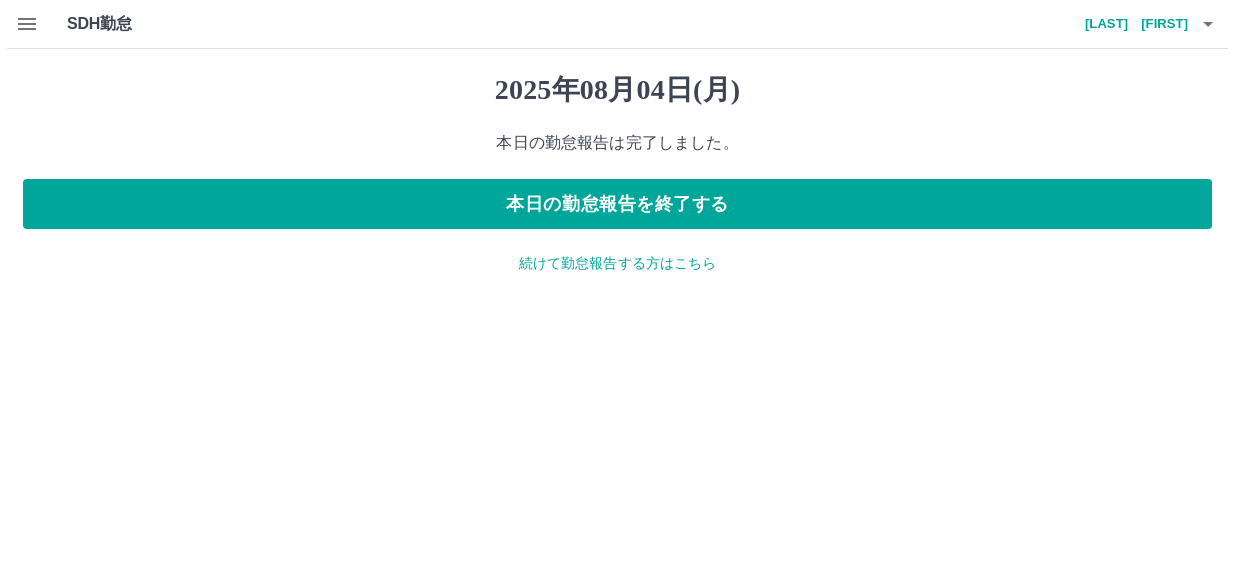 scroll, scrollTop: 0, scrollLeft: 0, axis: both 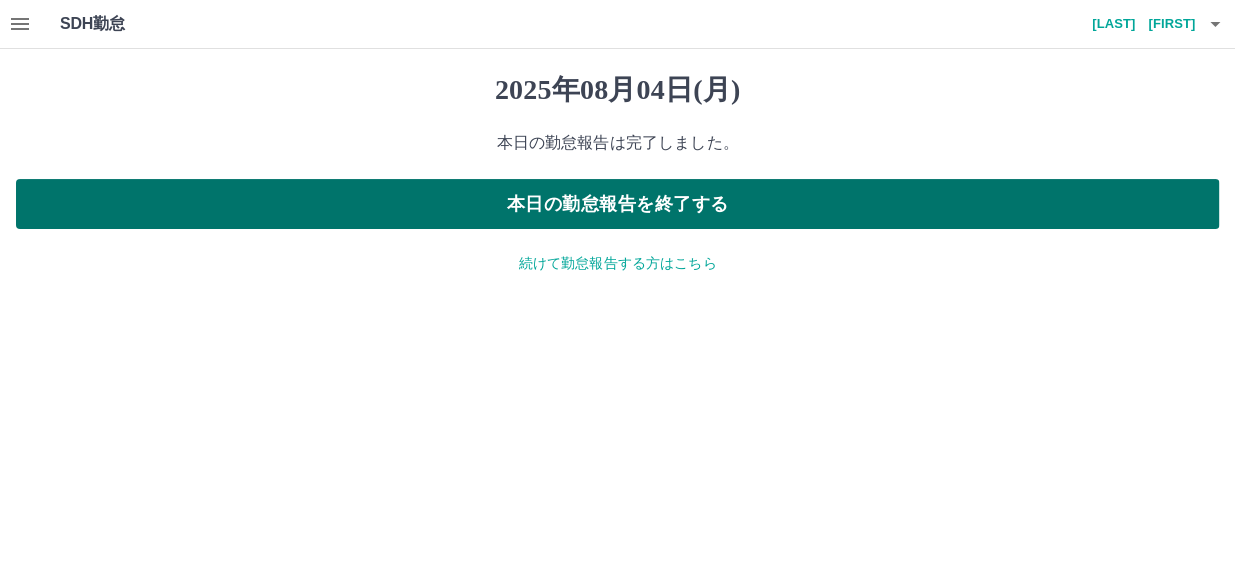 click on "本日の勤怠報告を終了する" at bounding box center (617, 204) 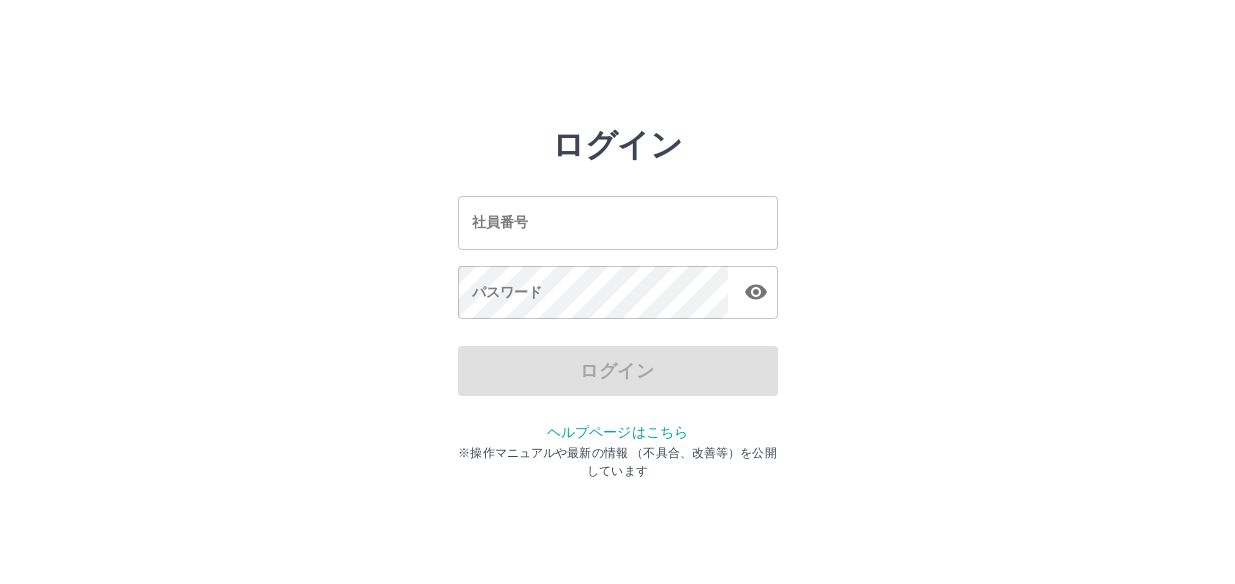 scroll, scrollTop: 0, scrollLeft: 0, axis: both 